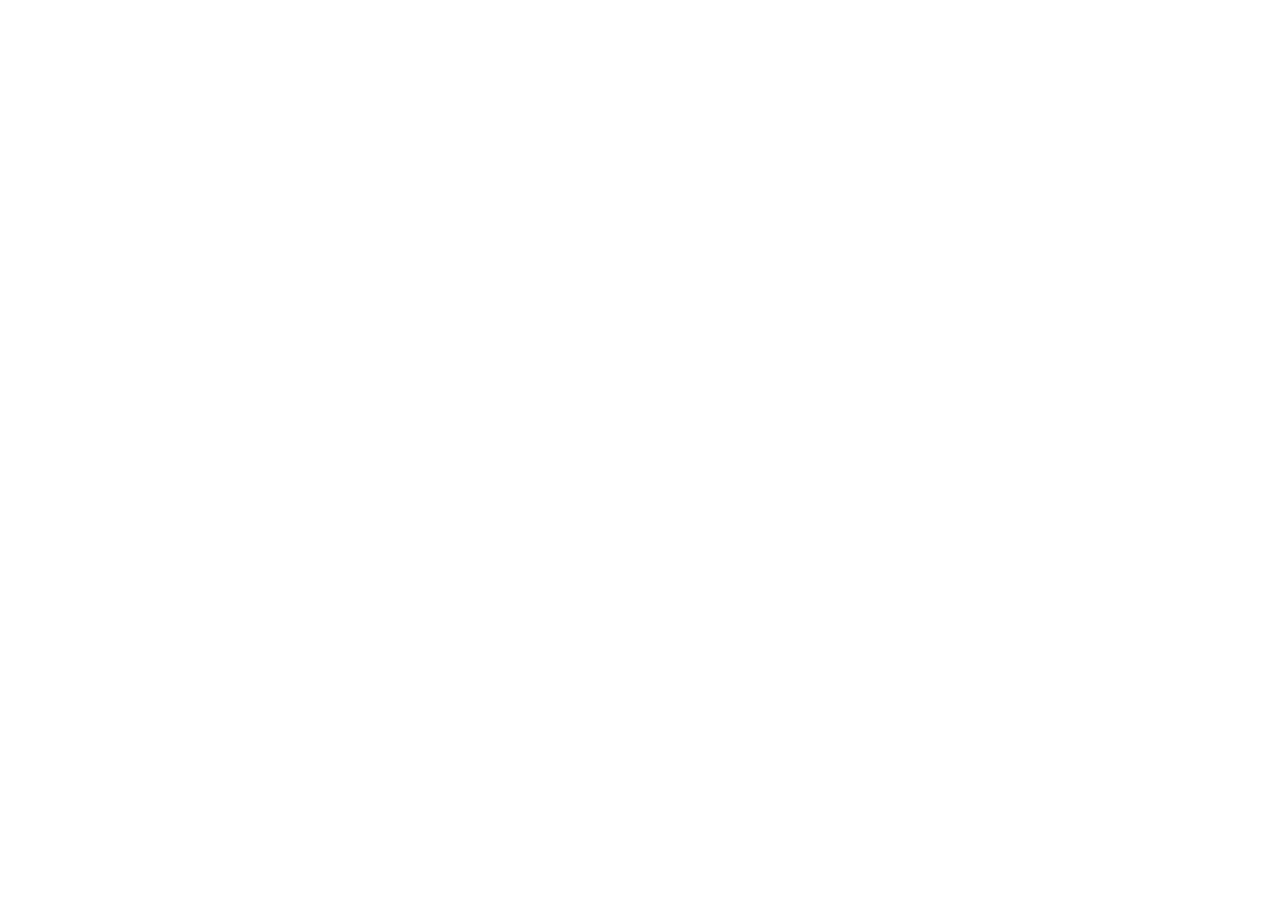 scroll, scrollTop: 0, scrollLeft: 0, axis: both 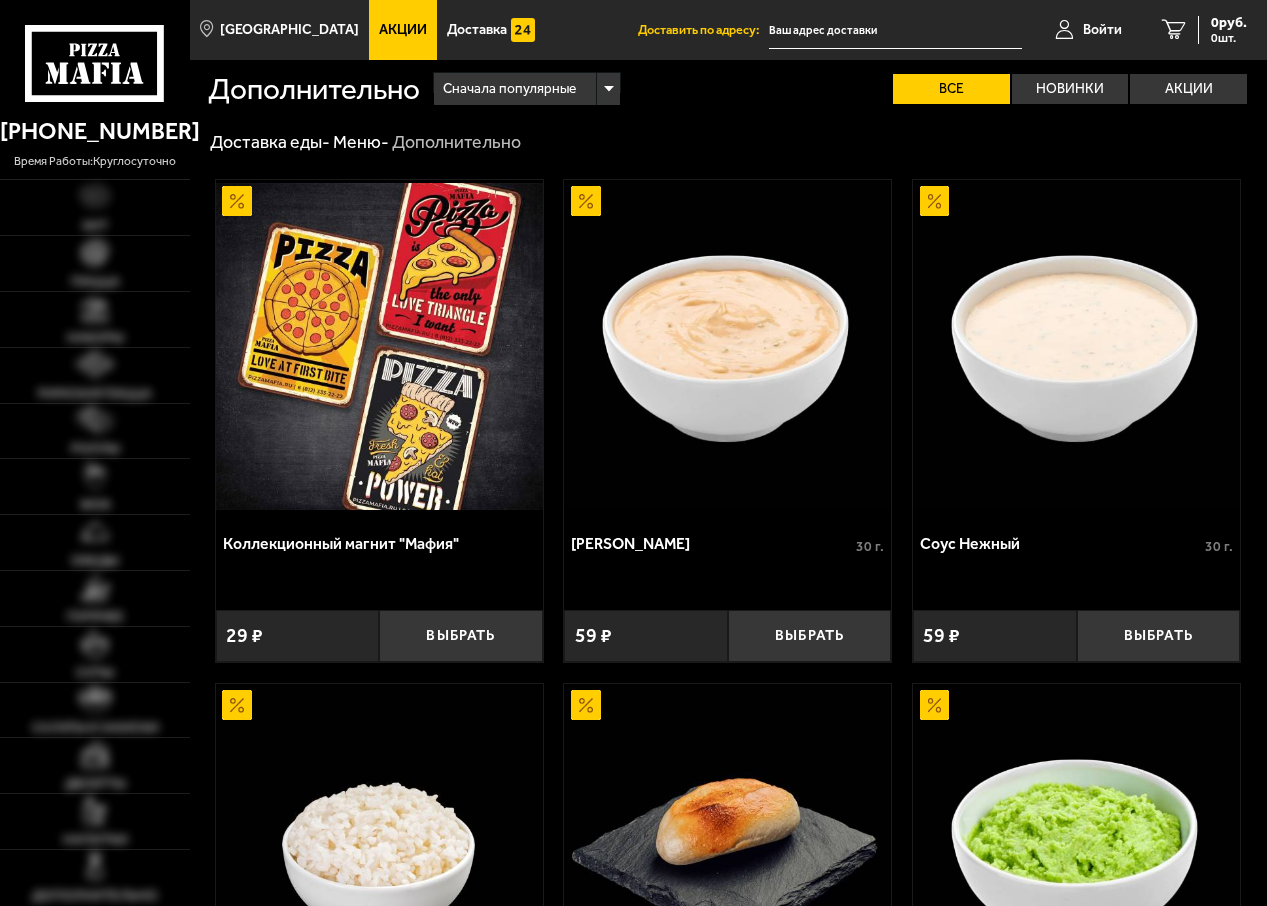 type on "[STREET_ADDRESS]" 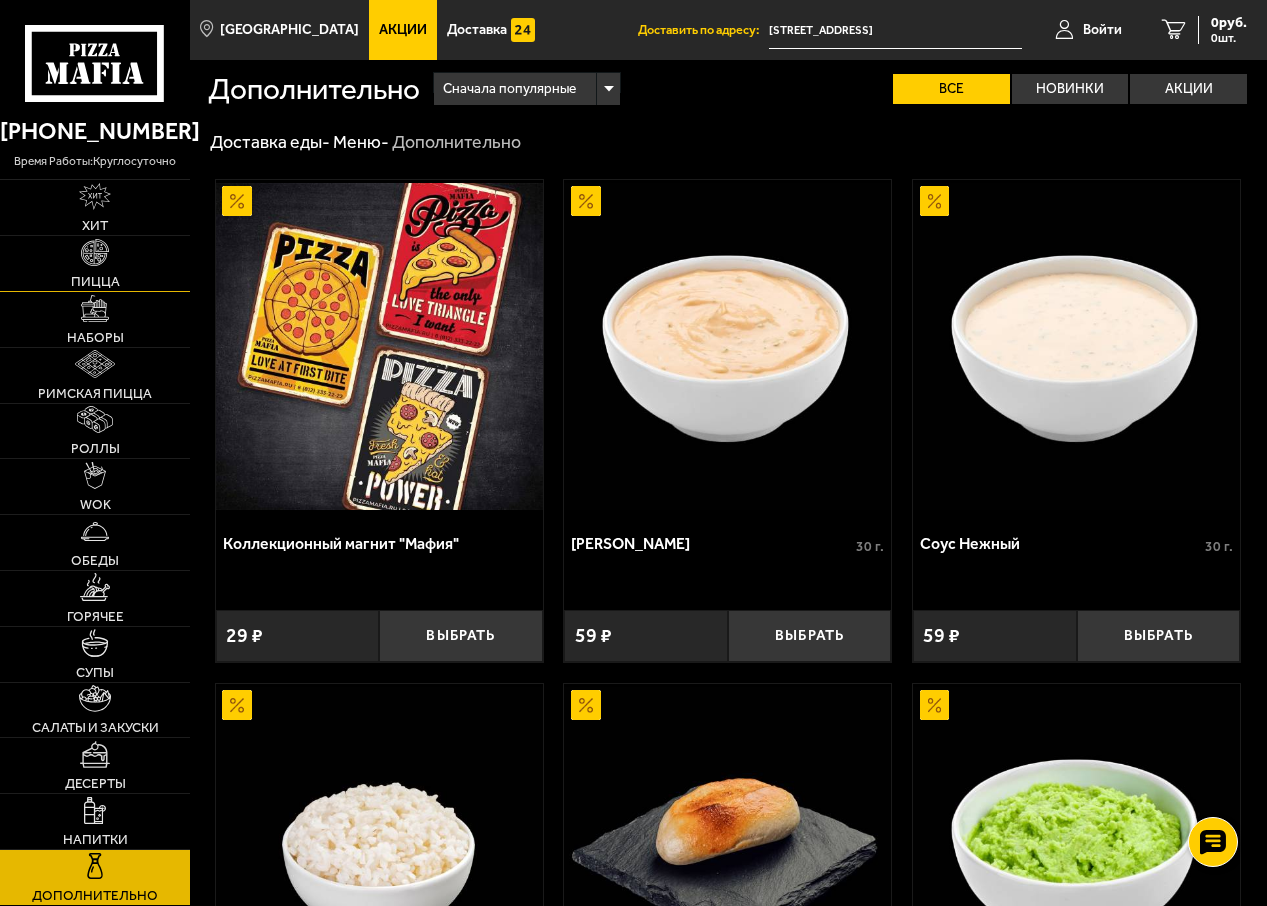 click at bounding box center (94, 252) 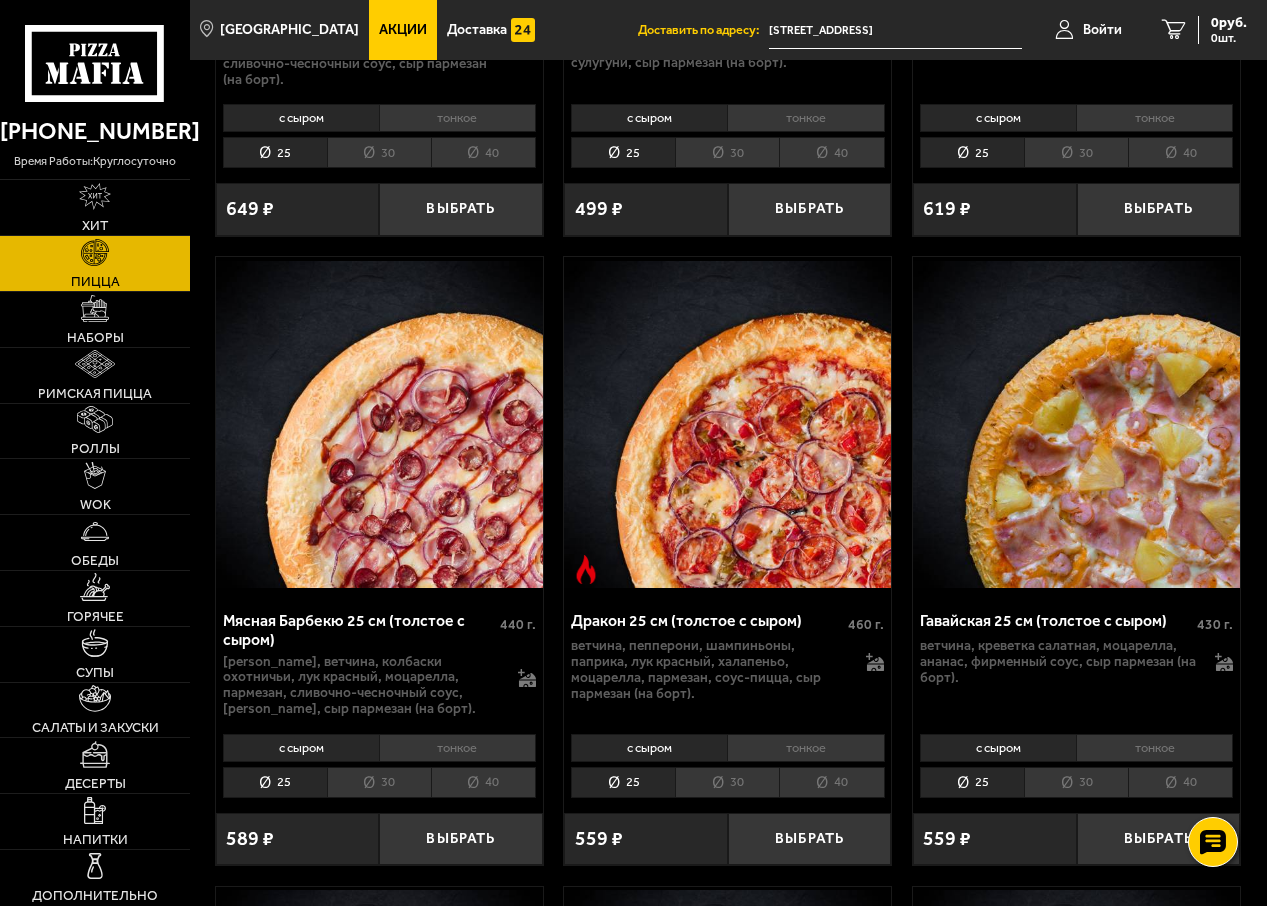 scroll, scrollTop: 5300, scrollLeft: 0, axis: vertical 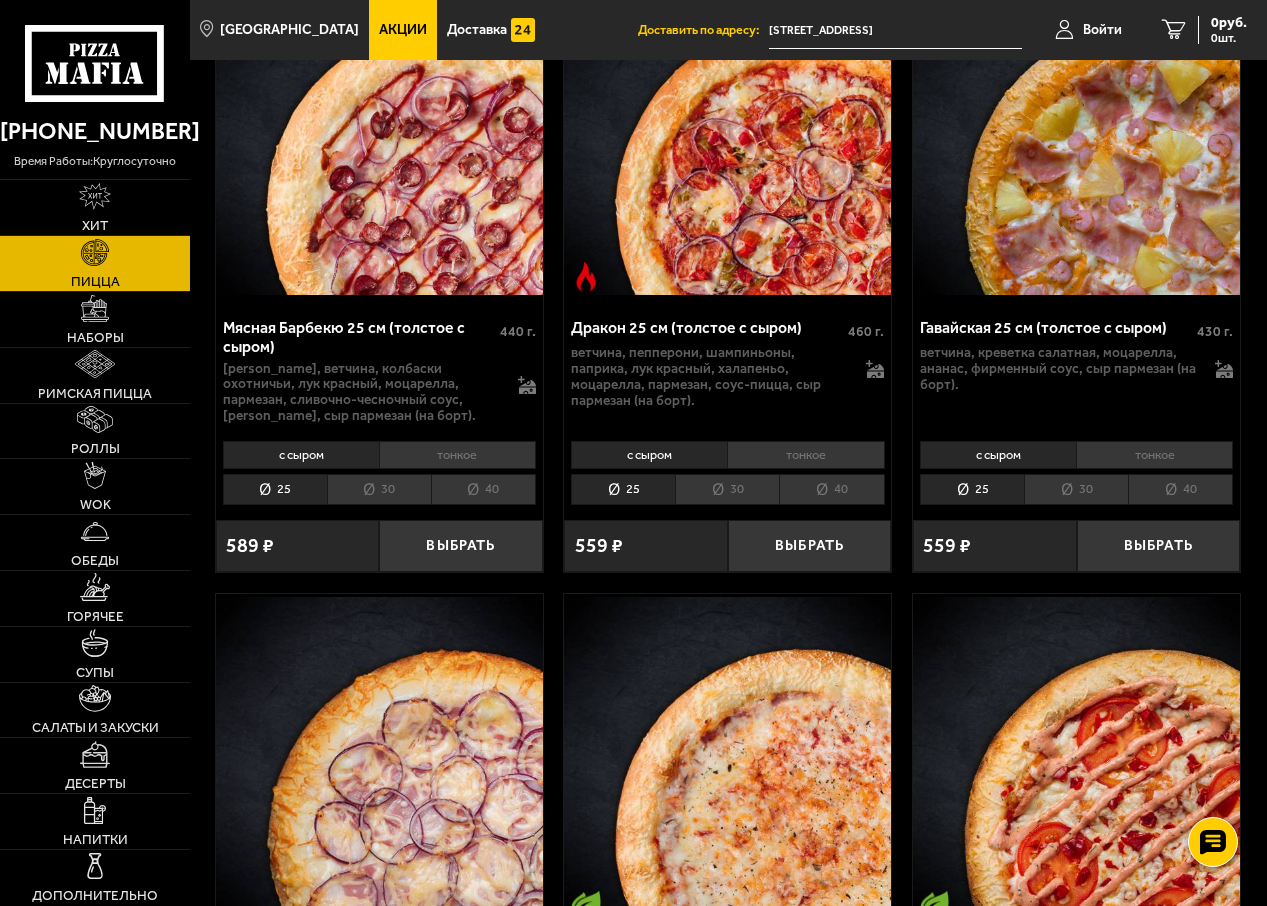 click on "тонкое" at bounding box center (457, 455) 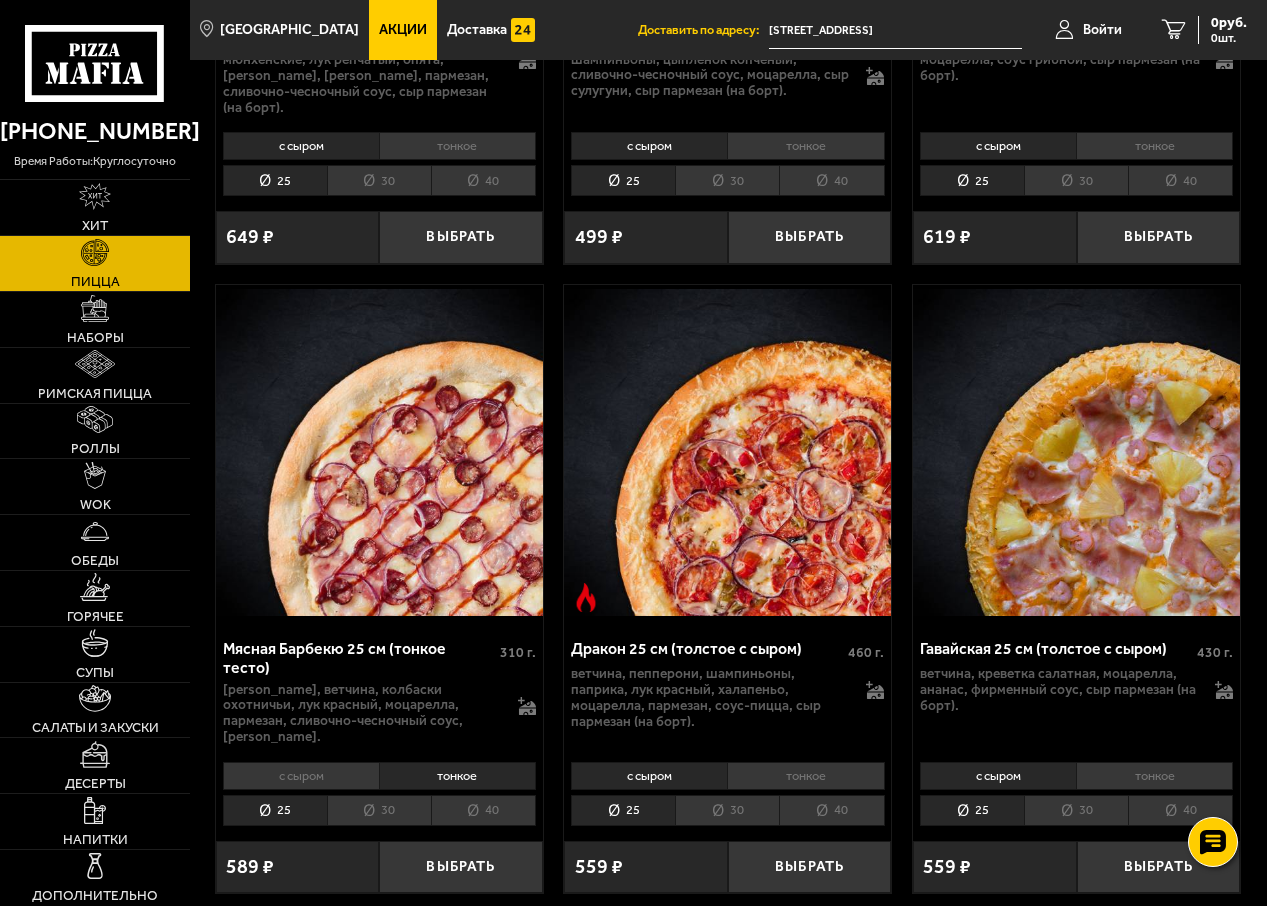 scroll, scrollTop: 5100, scrollLeft: 0, axis: vertical 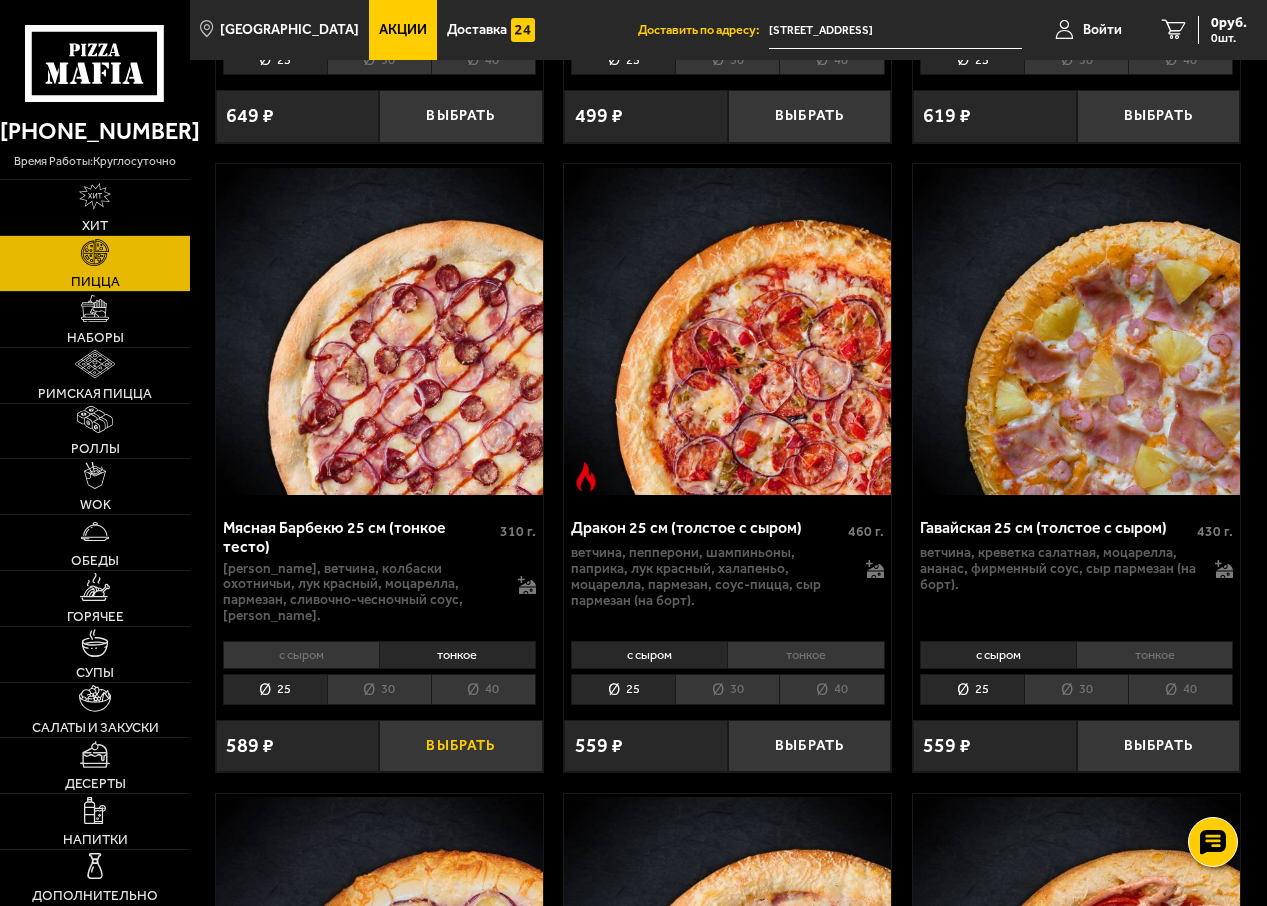 click on "Выбрать" at bounding box center [460, 746] 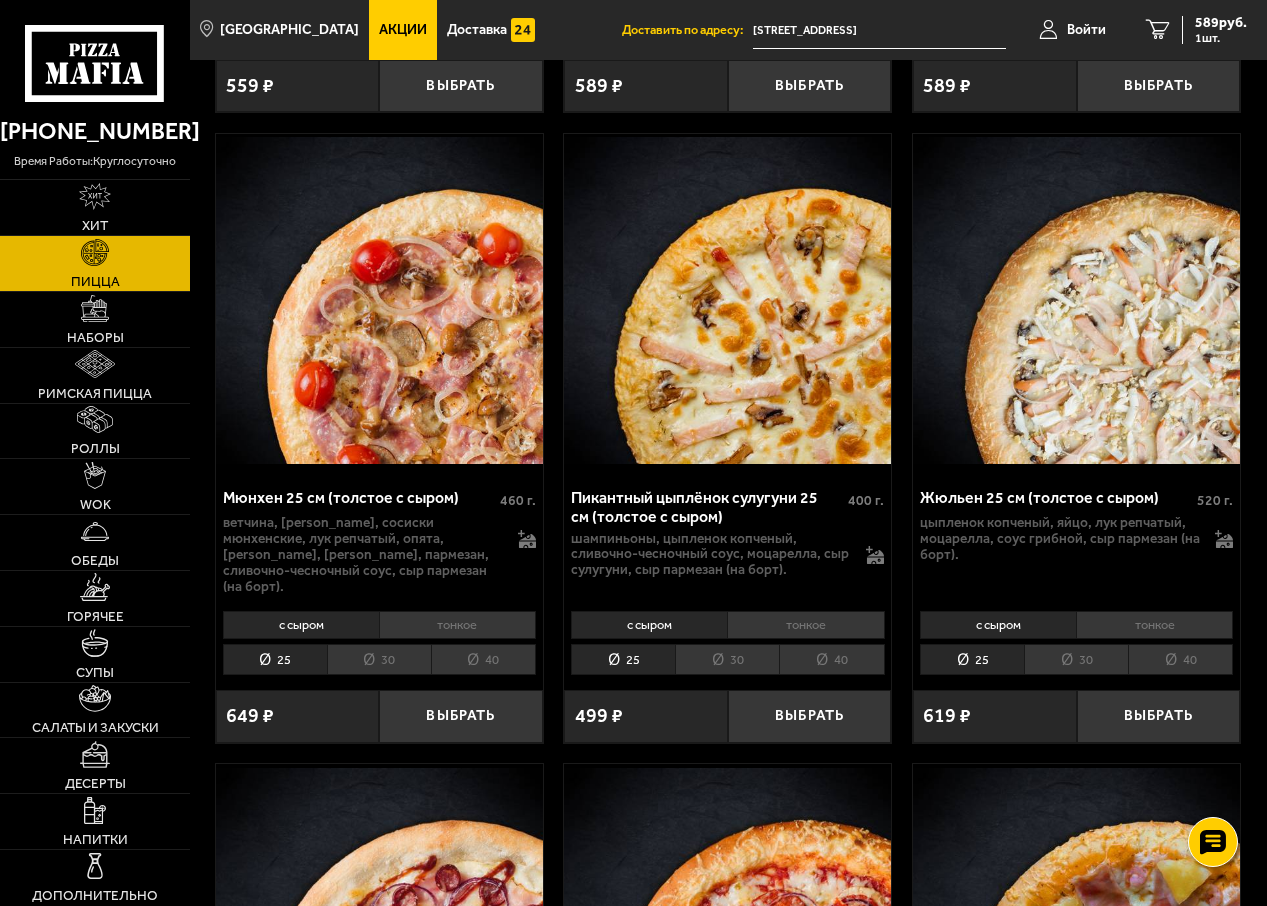 scroll, scrollTop: 5000, scrollLeft: 0, axis: vertical 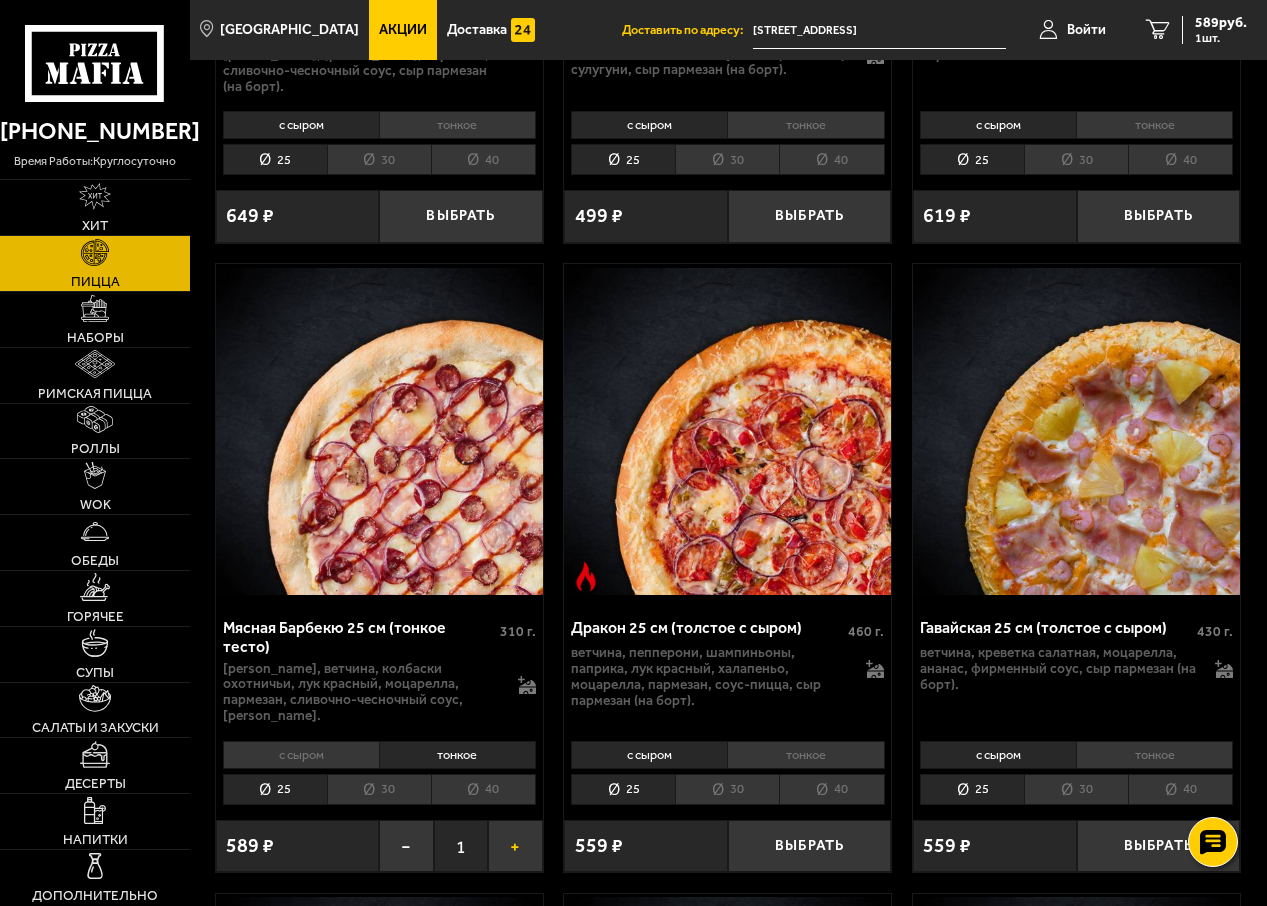 click on "+" at bounding box center [515, 846] 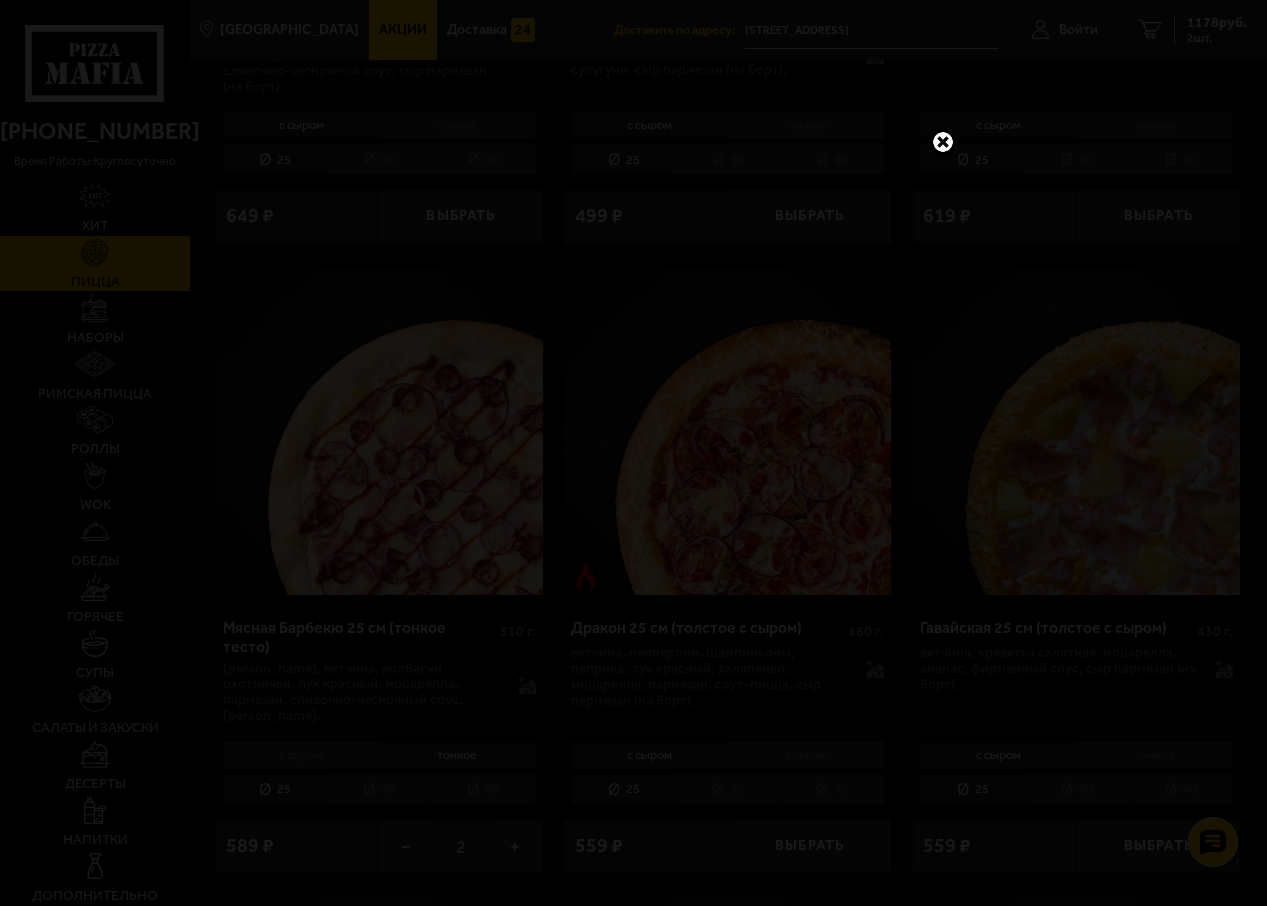 click at bounding box center (943, 142) 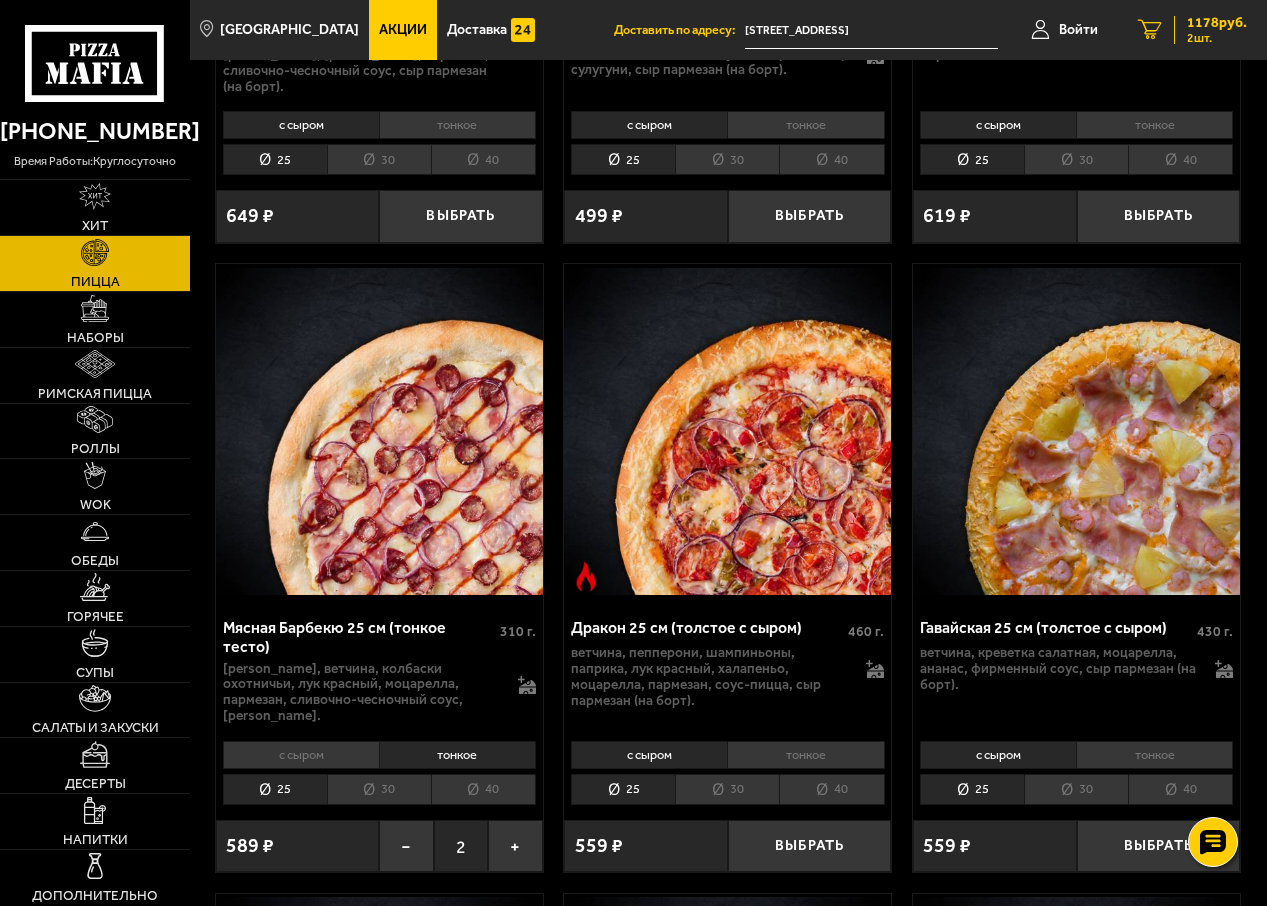 click on "1178  руб." at bounding box center [1217, 23] 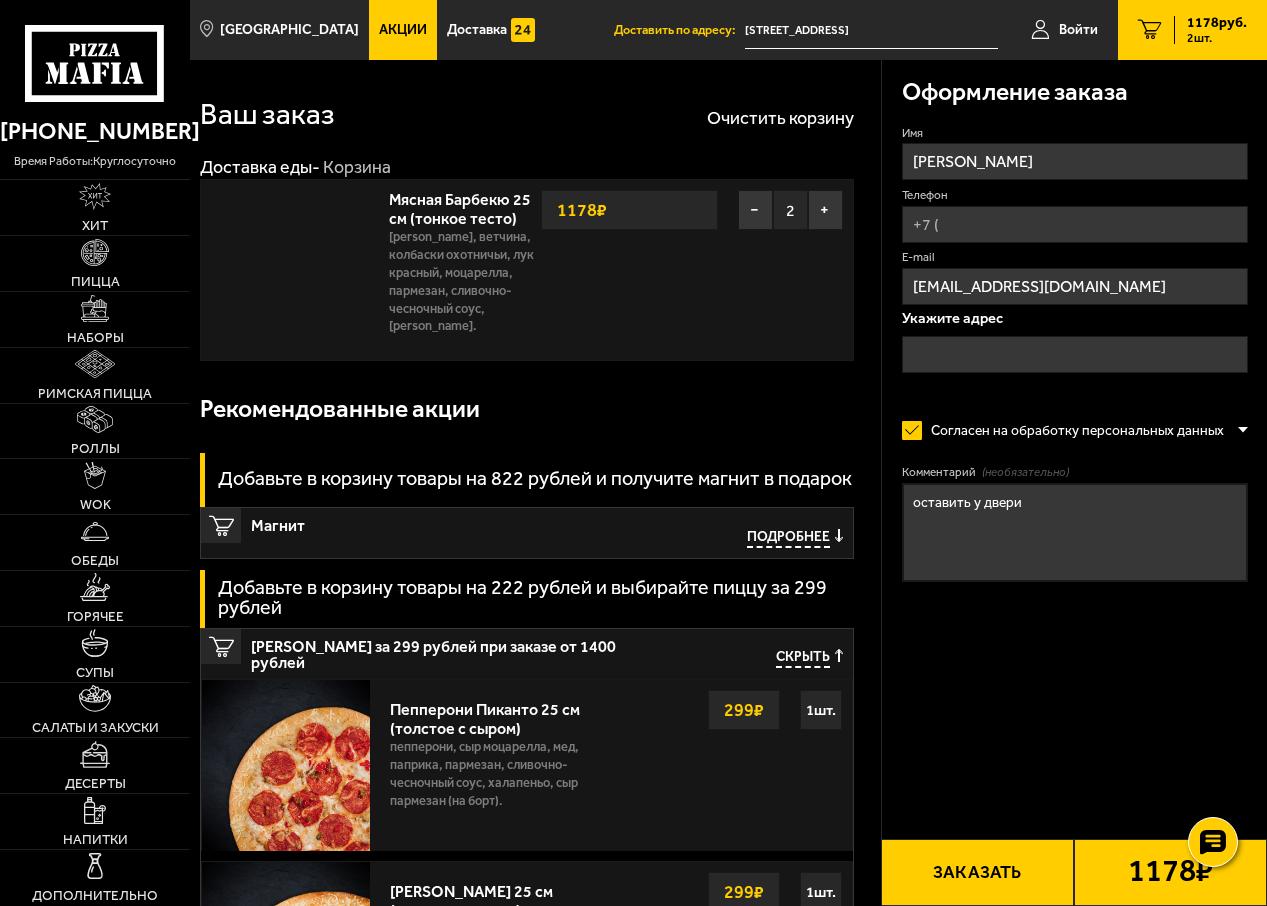 type on "[STREET_ADDRESS]" 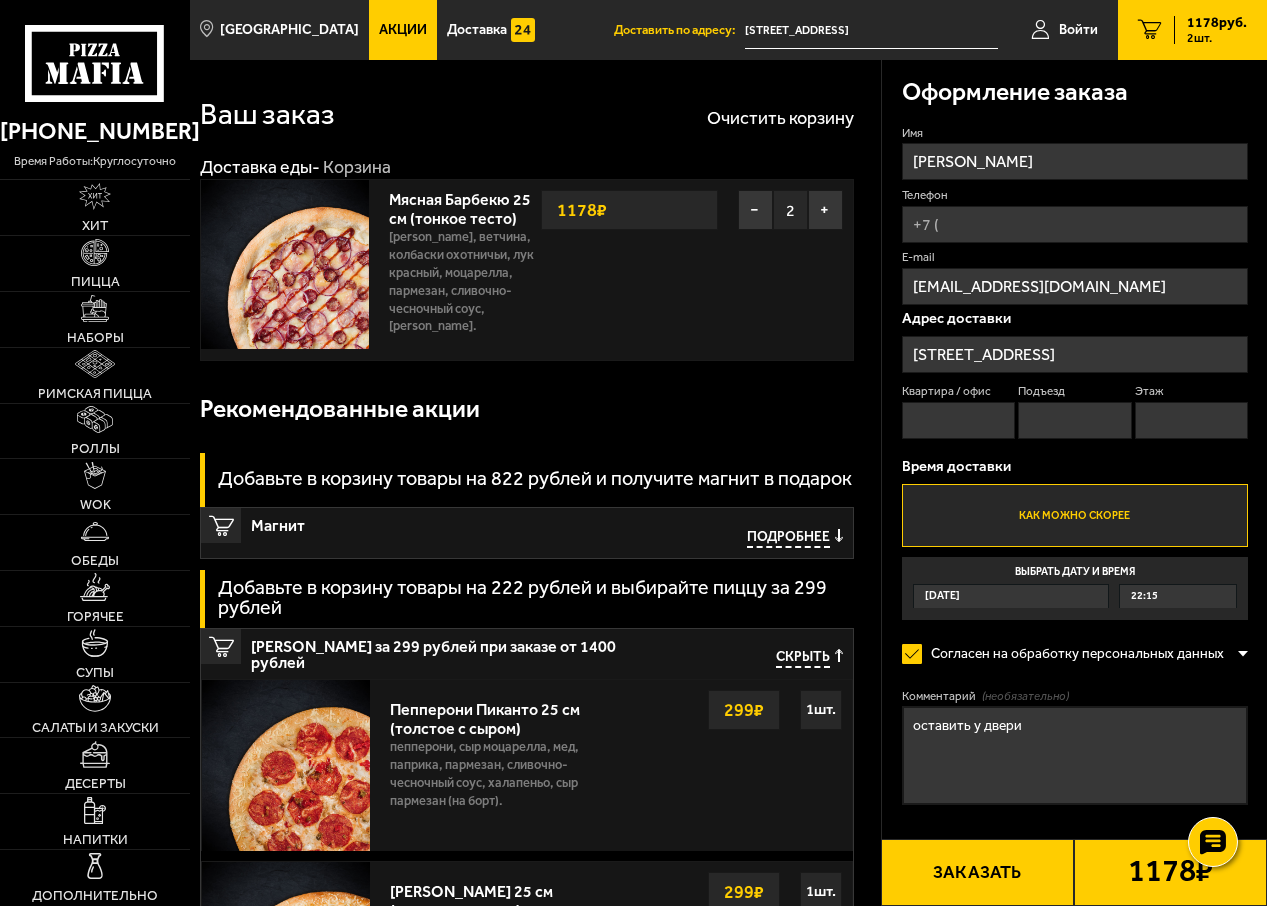 click on "Телефон" at bounding box center (1075, 224) 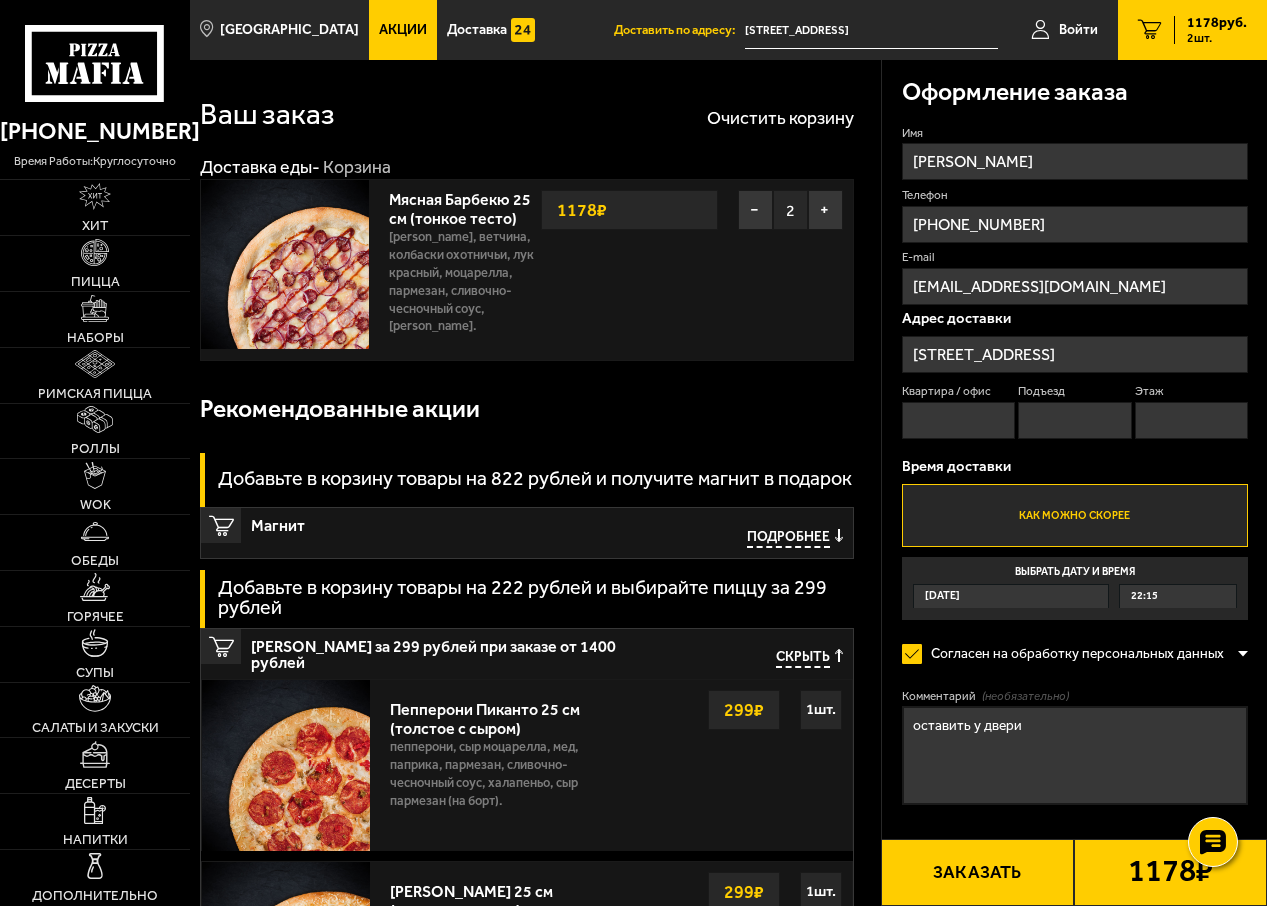 type on "33" 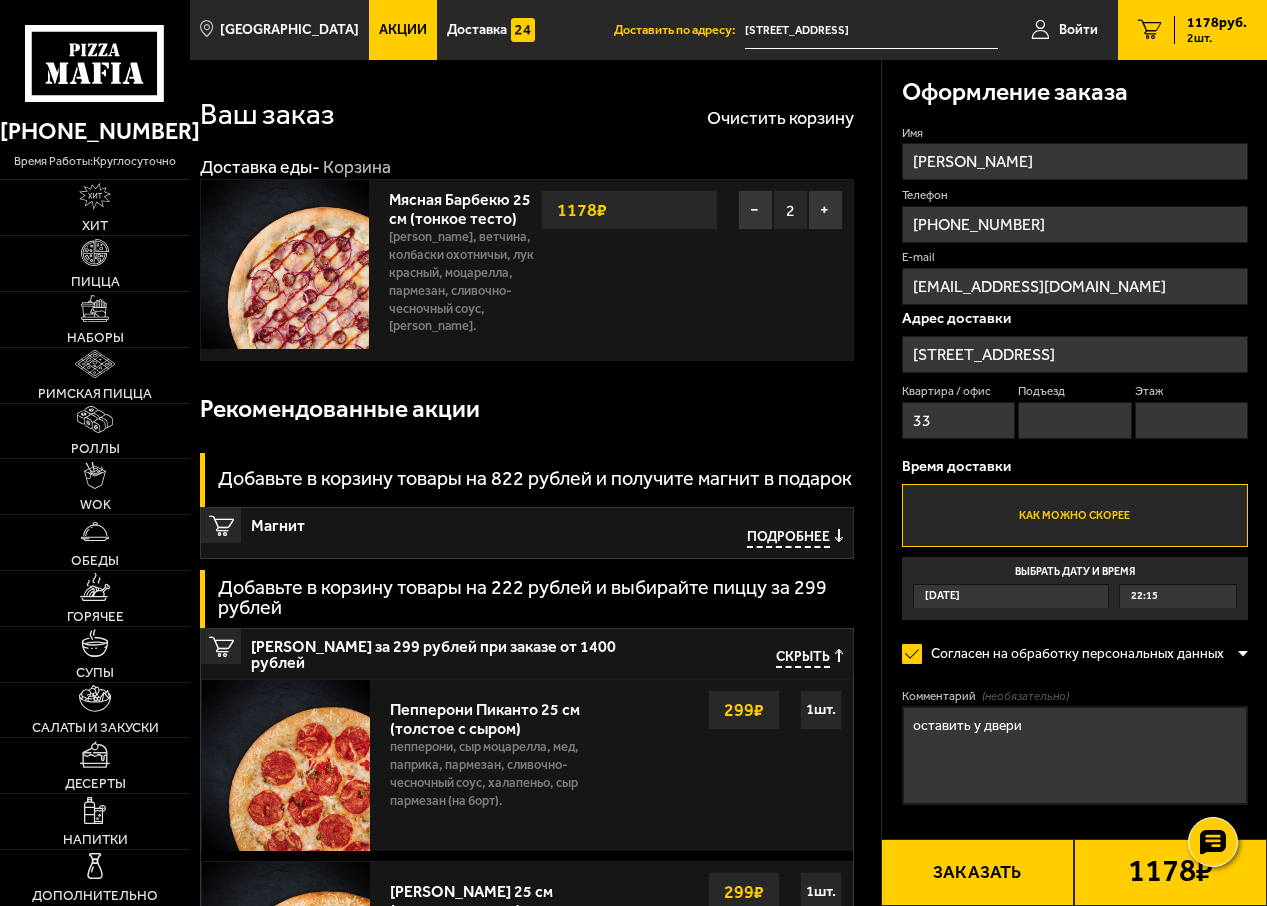 type on "2" 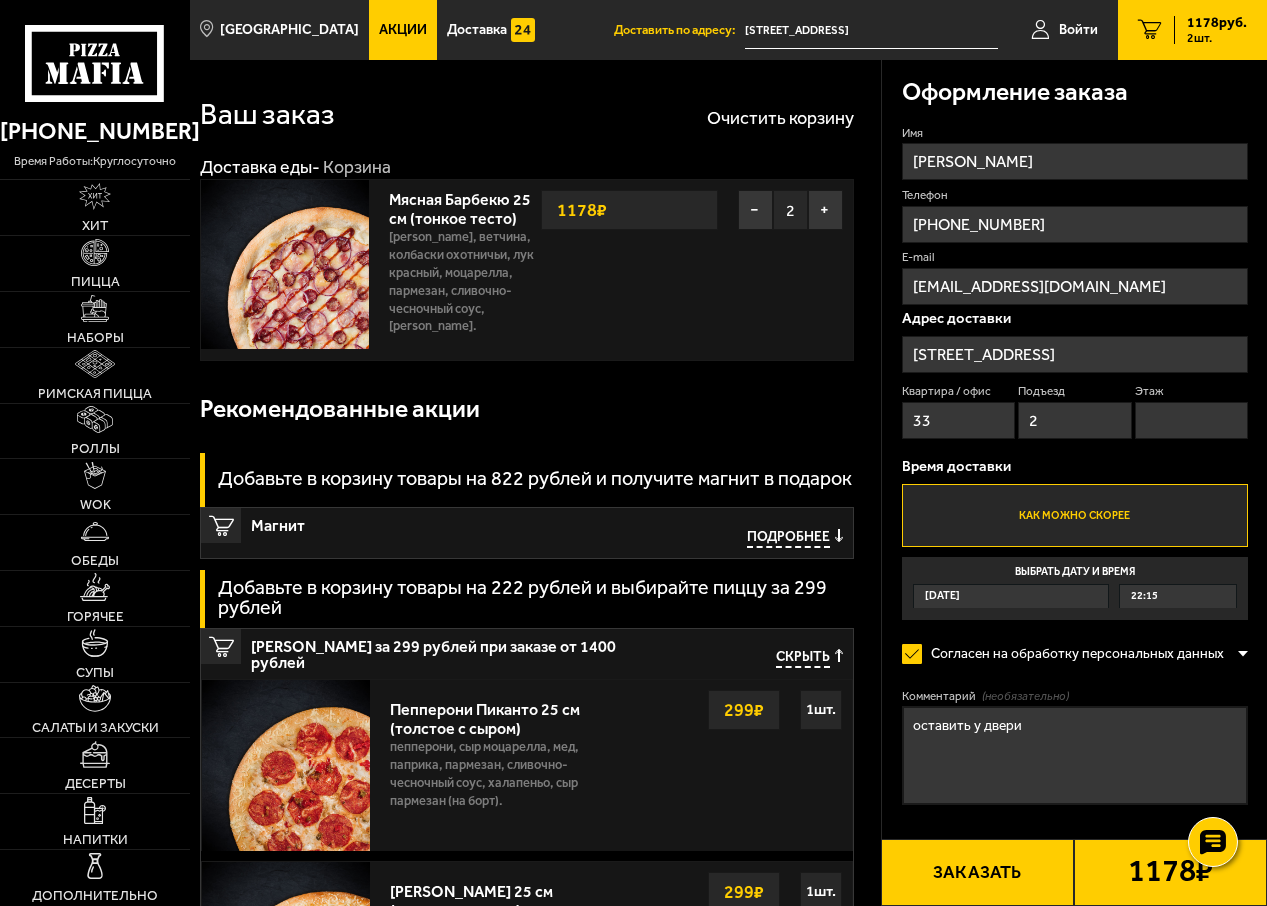 type on "4" 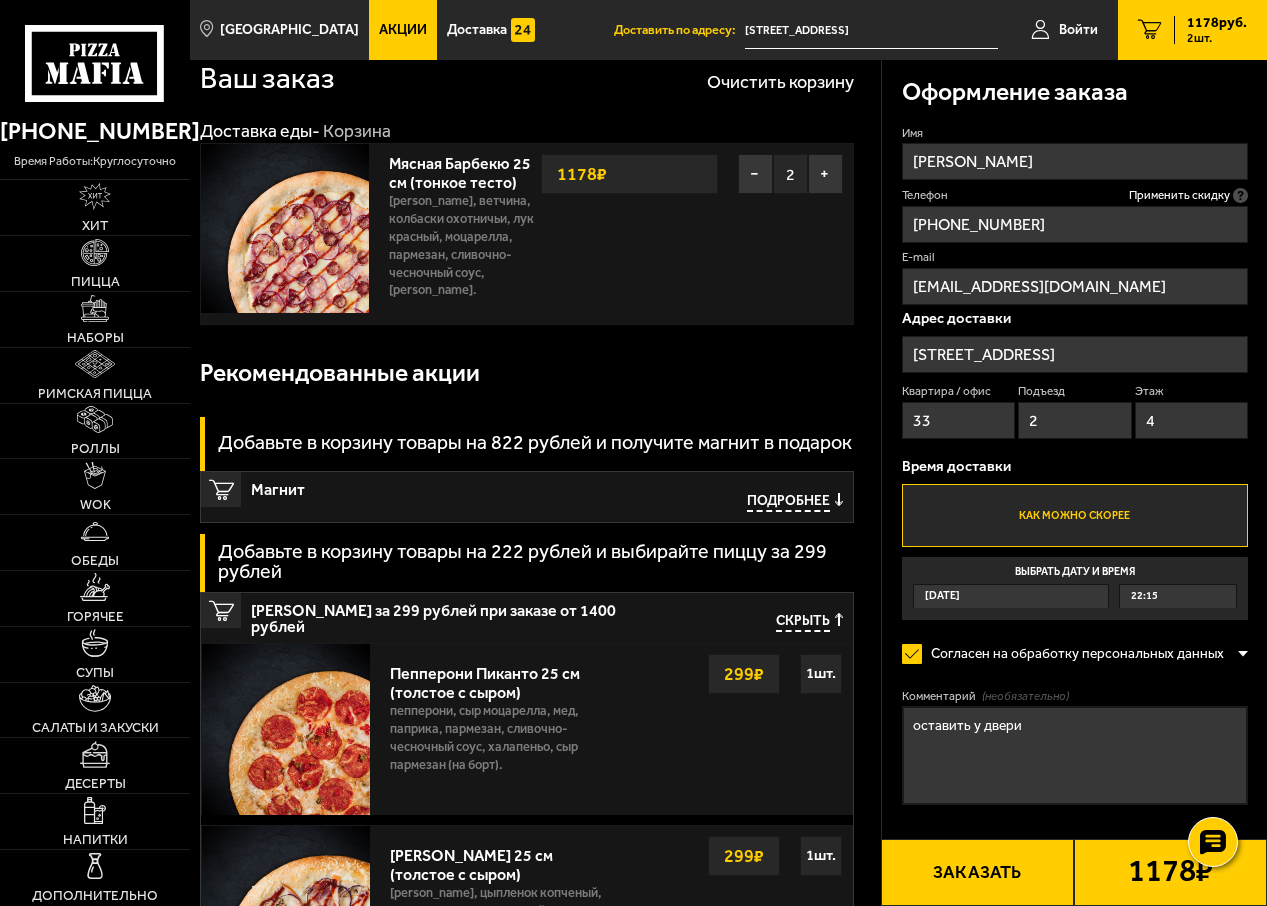 scroll, scrollTop: 0, scrollLeft: 0, axis: both 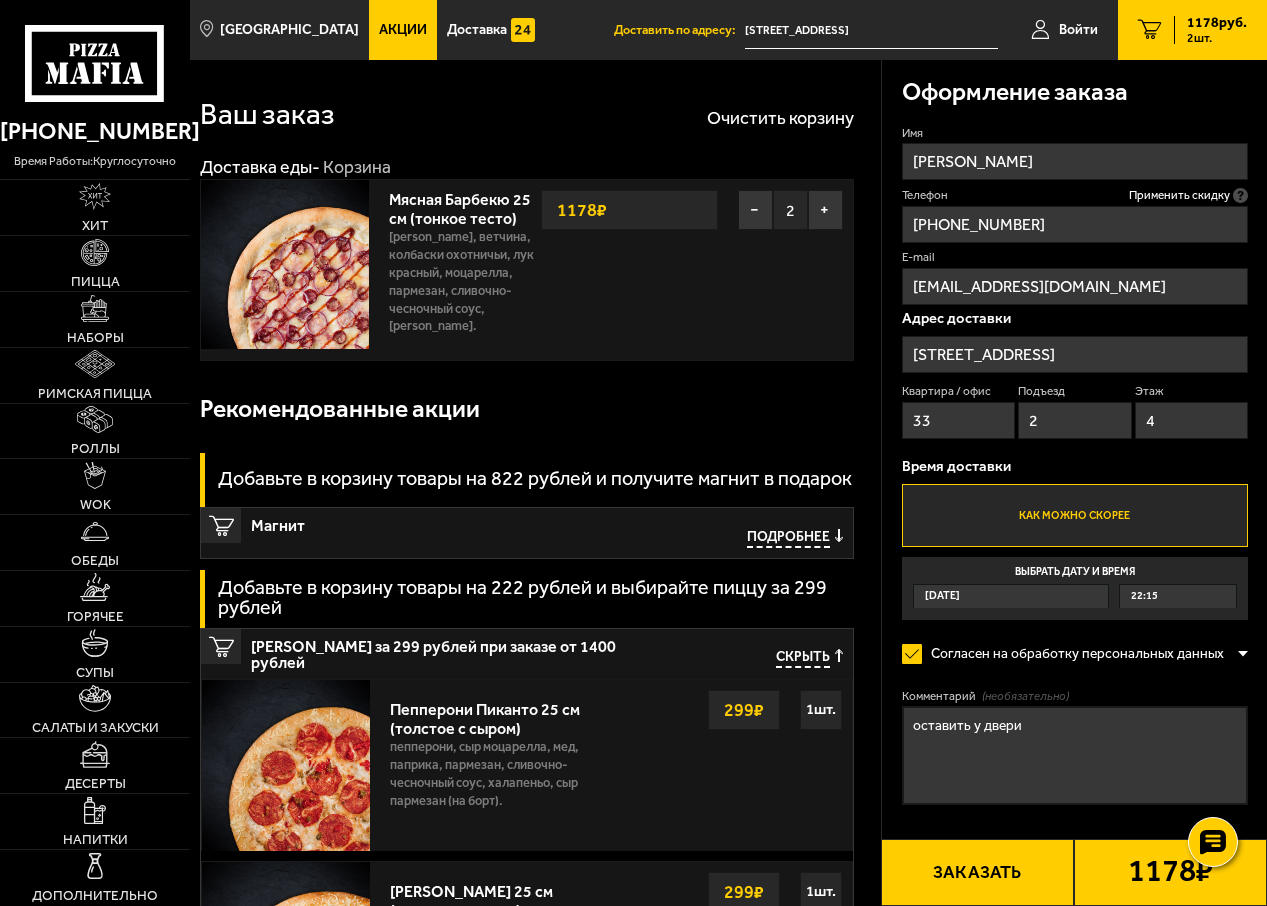 click on "Как можно скорее" at bounding box center [1075, 515] 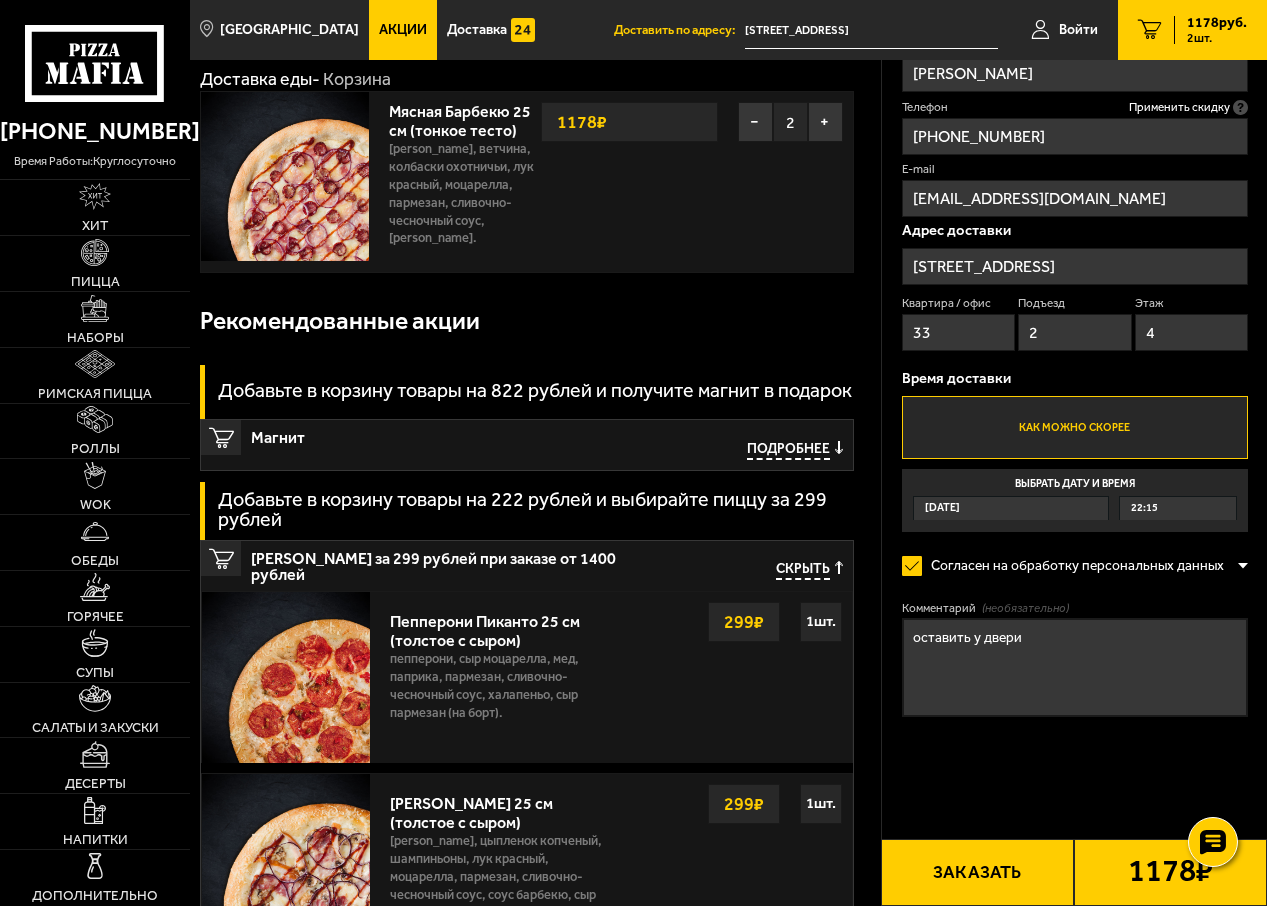 scroll, scrollTop: 0, scrollLeft: 0, axis: both 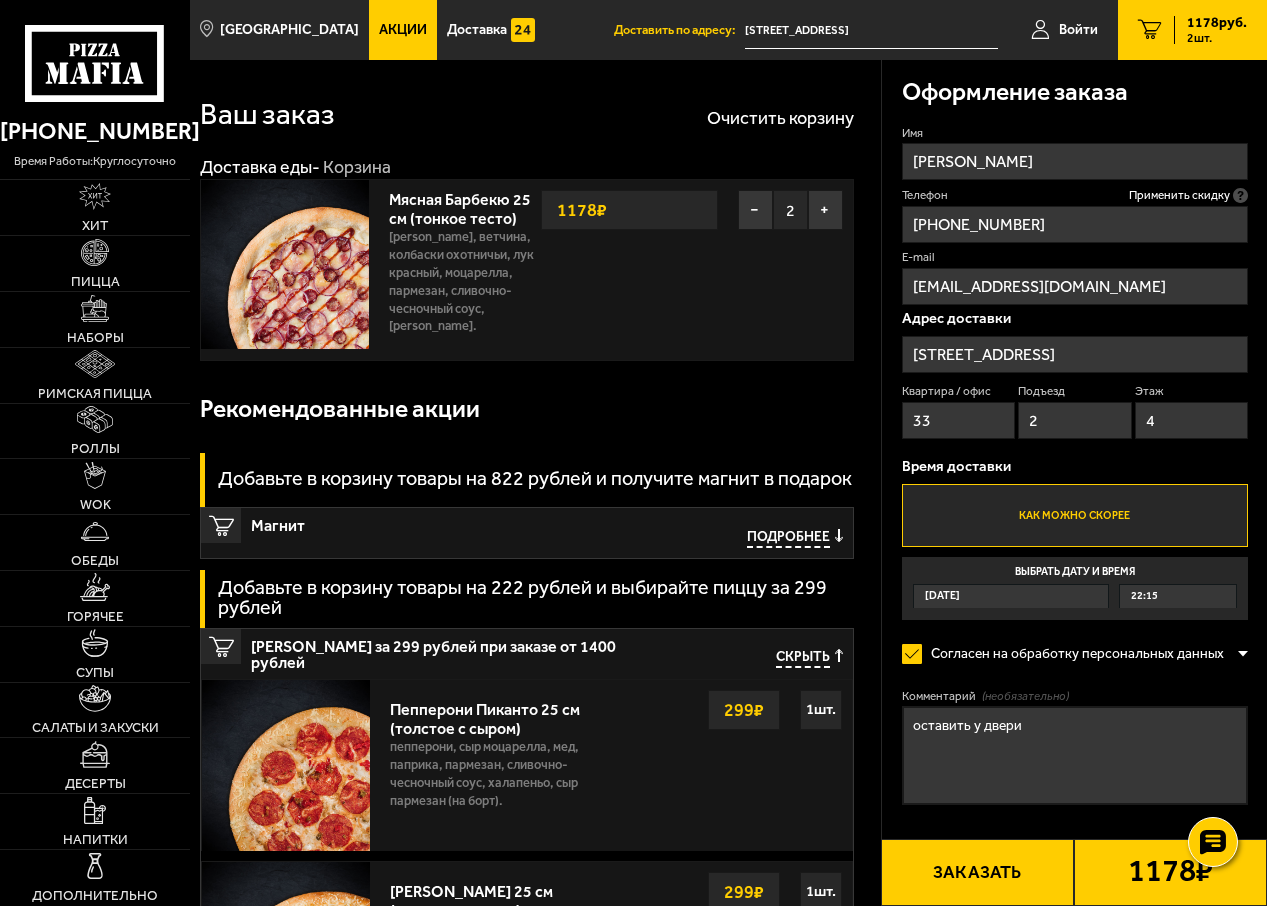 click on "Имя" at bounding box center [1075, 133] 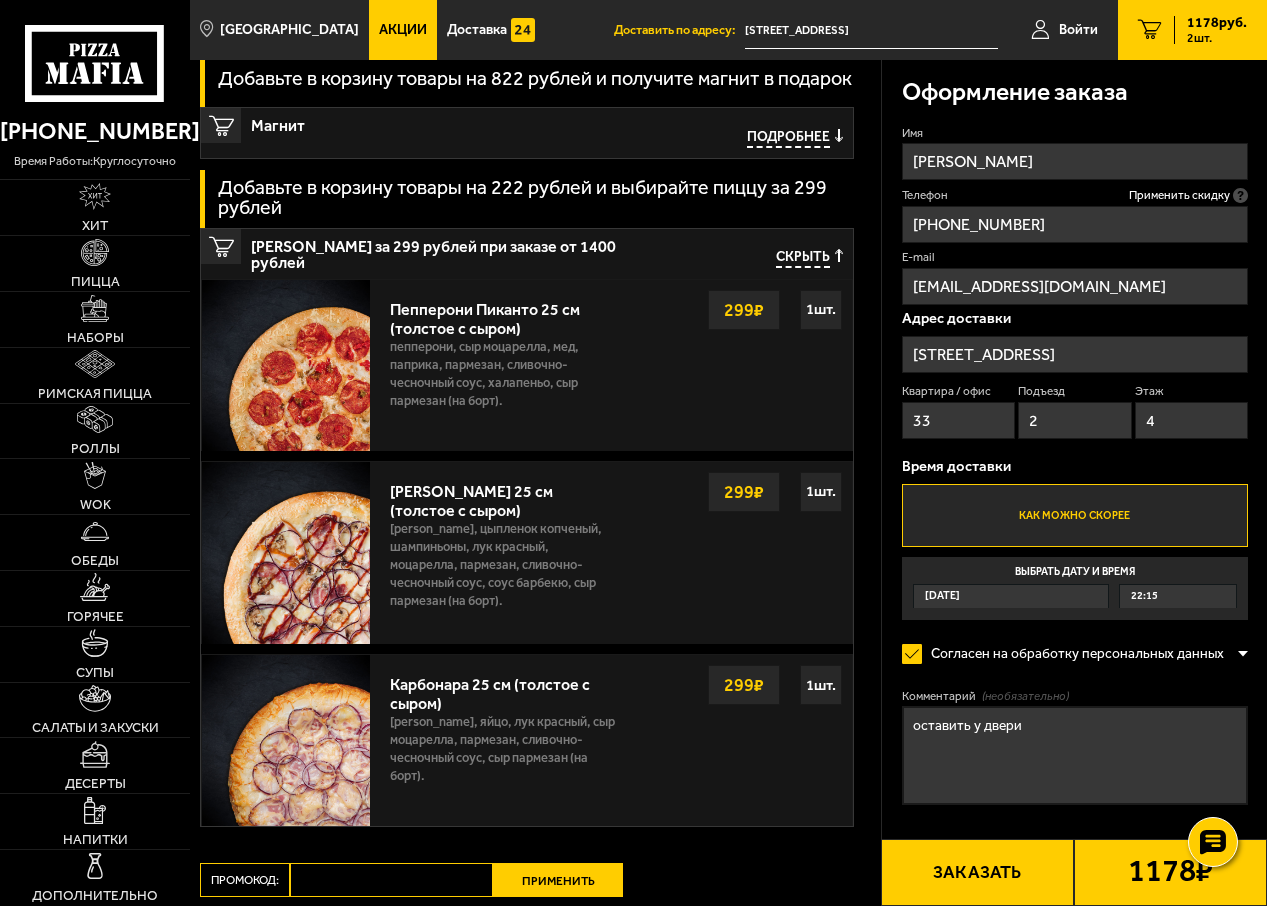 scroll, scrollTop: 0, scrollLeft: 0, axis: both 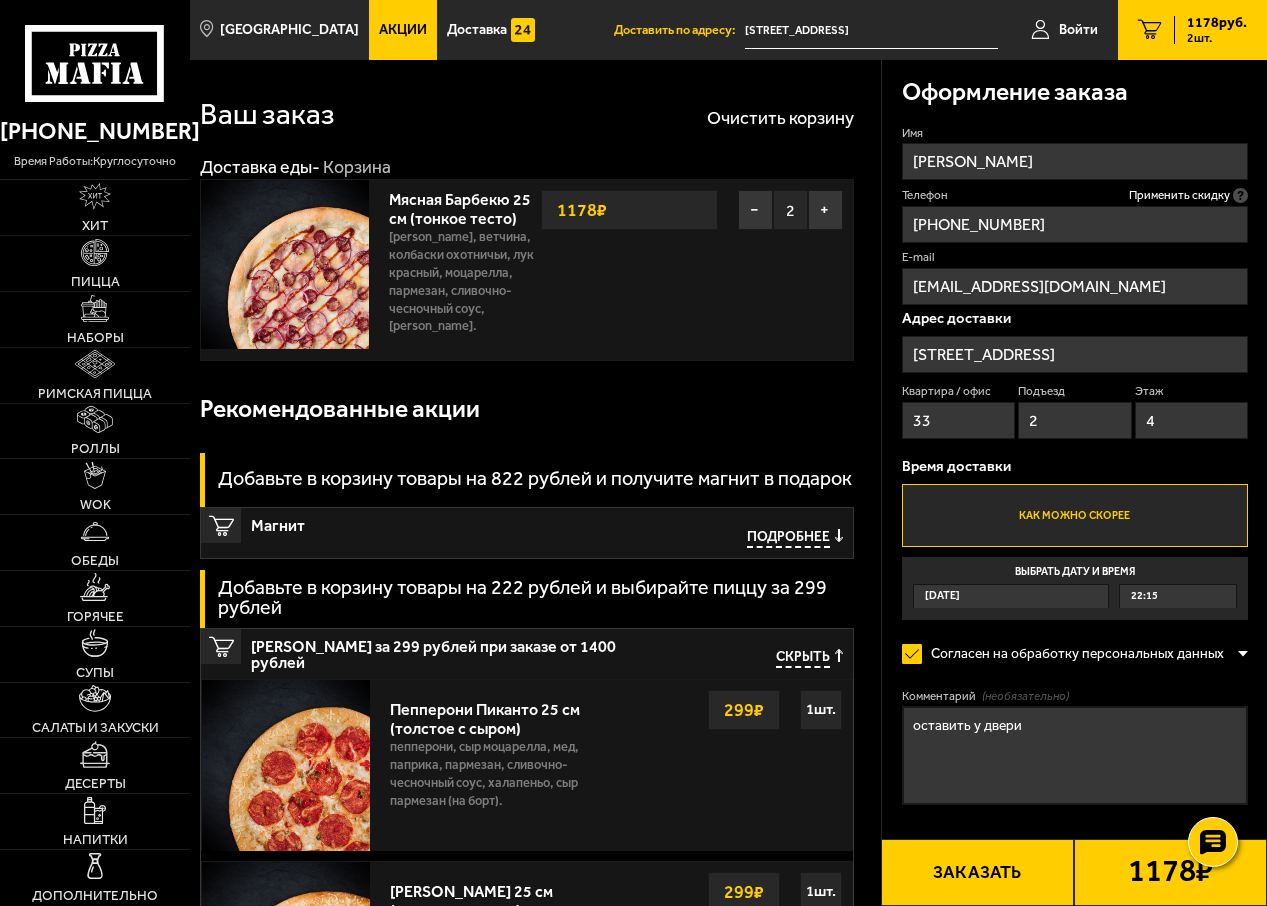 click on "Заказать" at bounding box center (977, 872) 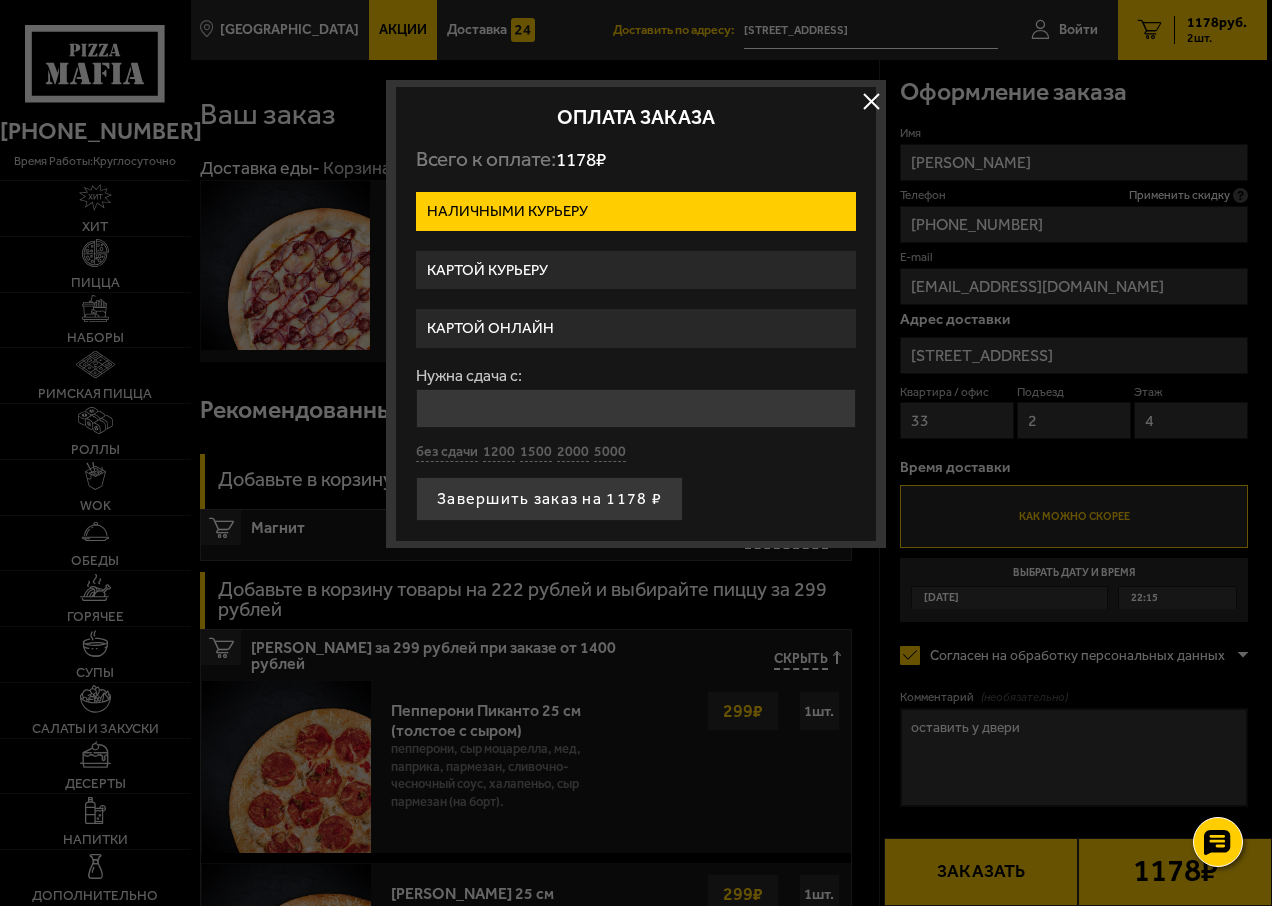 click on "Картой онлайн" at bounding box center (636, 328) 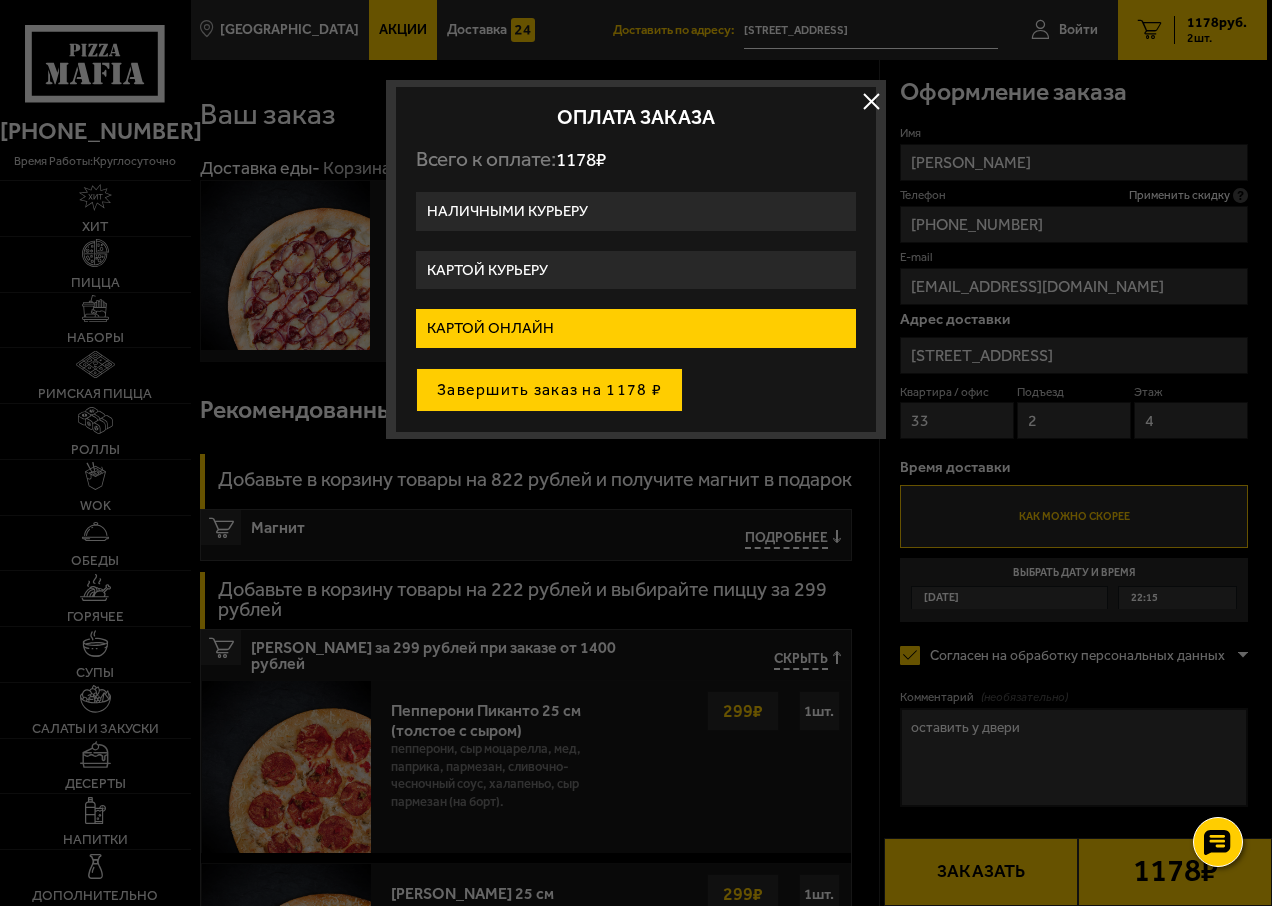 click on "Завершить заказ на 1178 ₽" at bounding box center [549, 390] 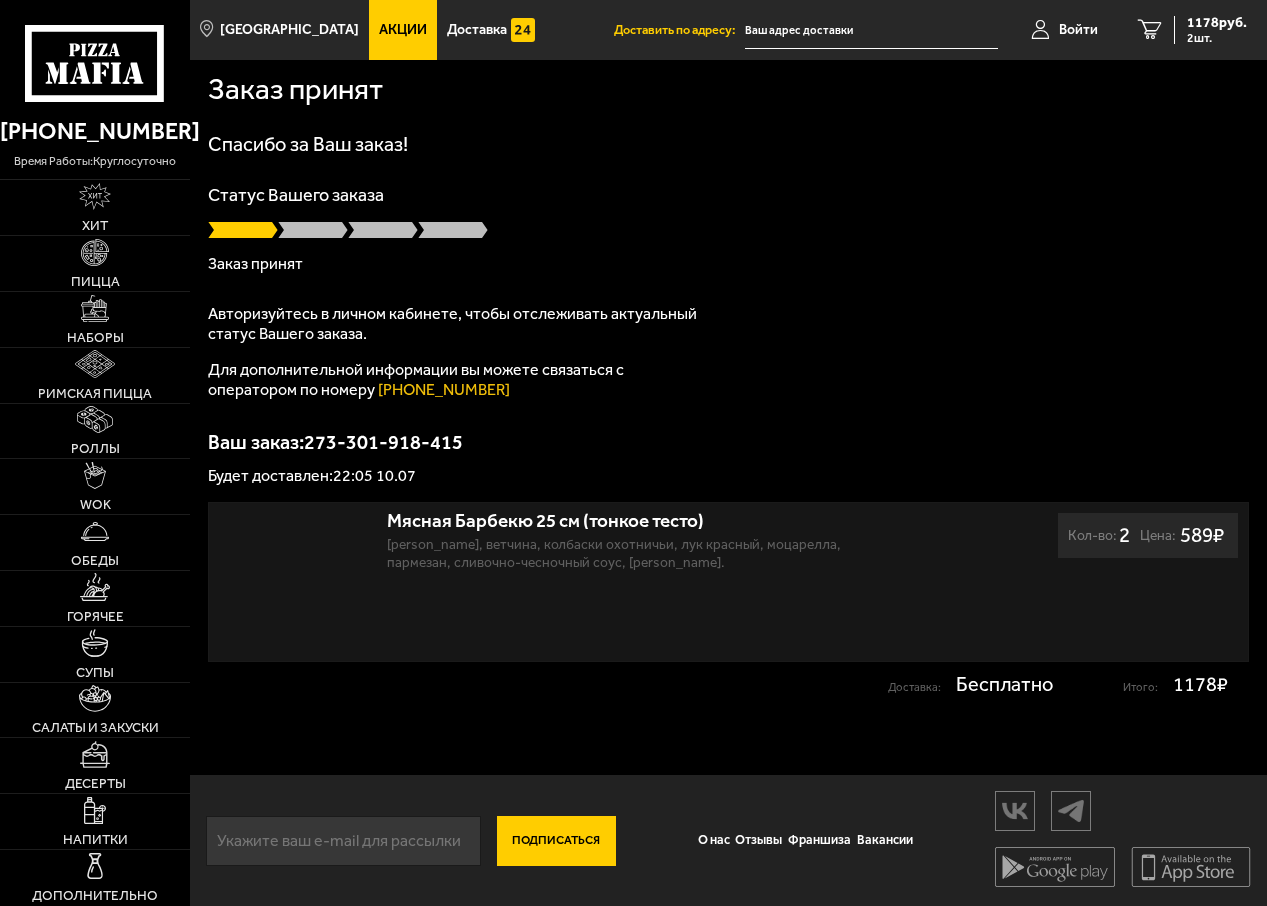 scroll, scrollTop: 0, scrollLeft: 0, axis: both 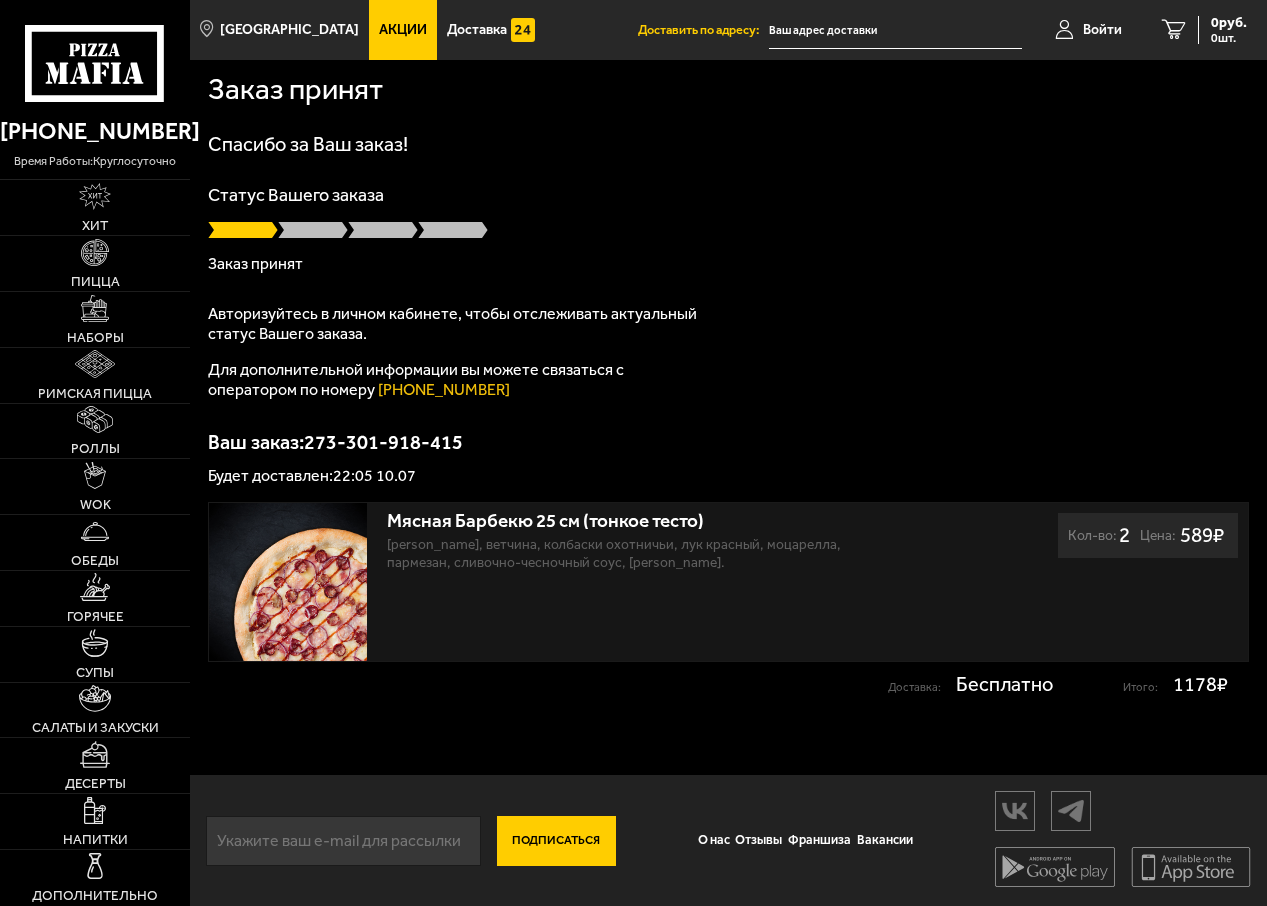 type on "[STREET_ADDRESS]" 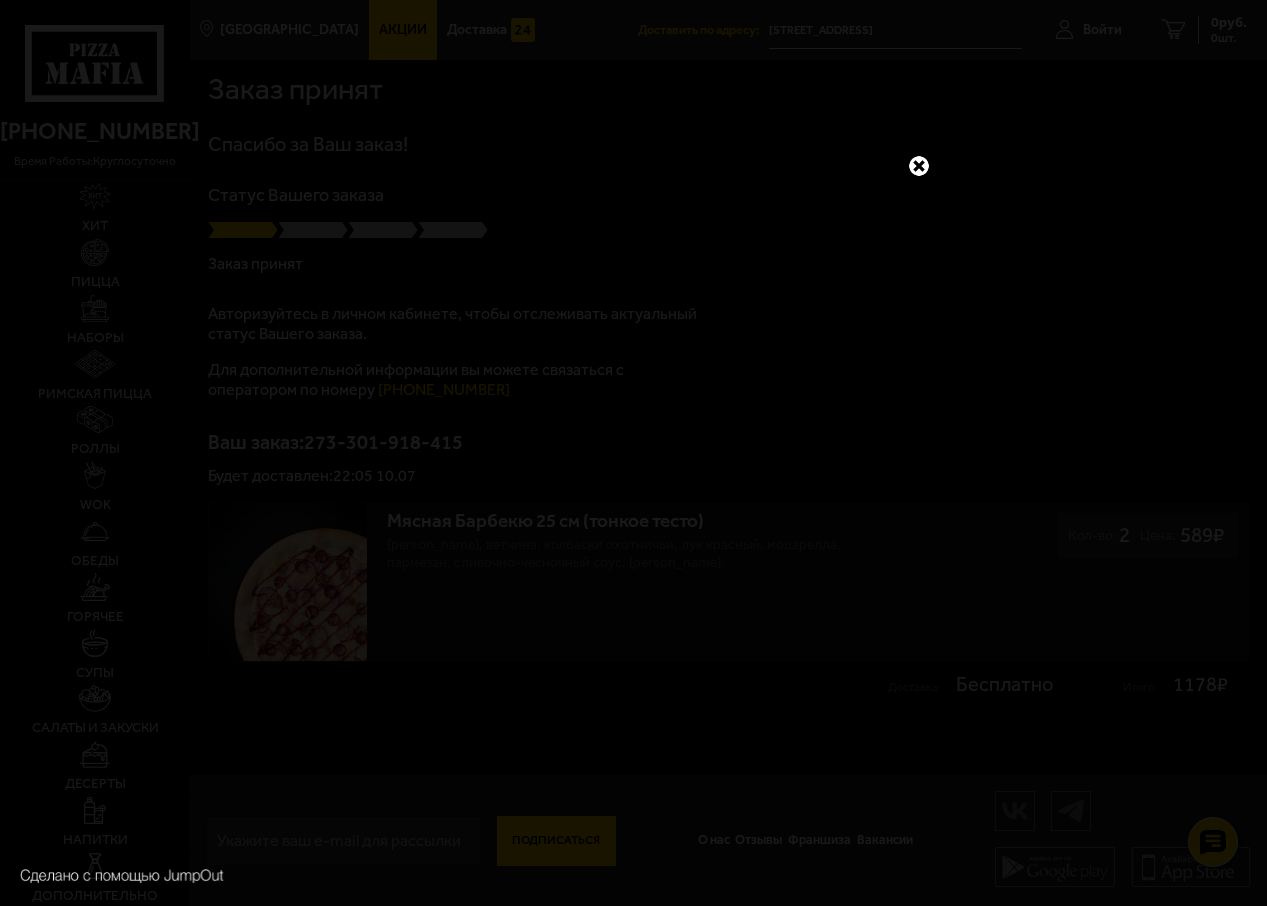 click at bounding box center [919, 166] 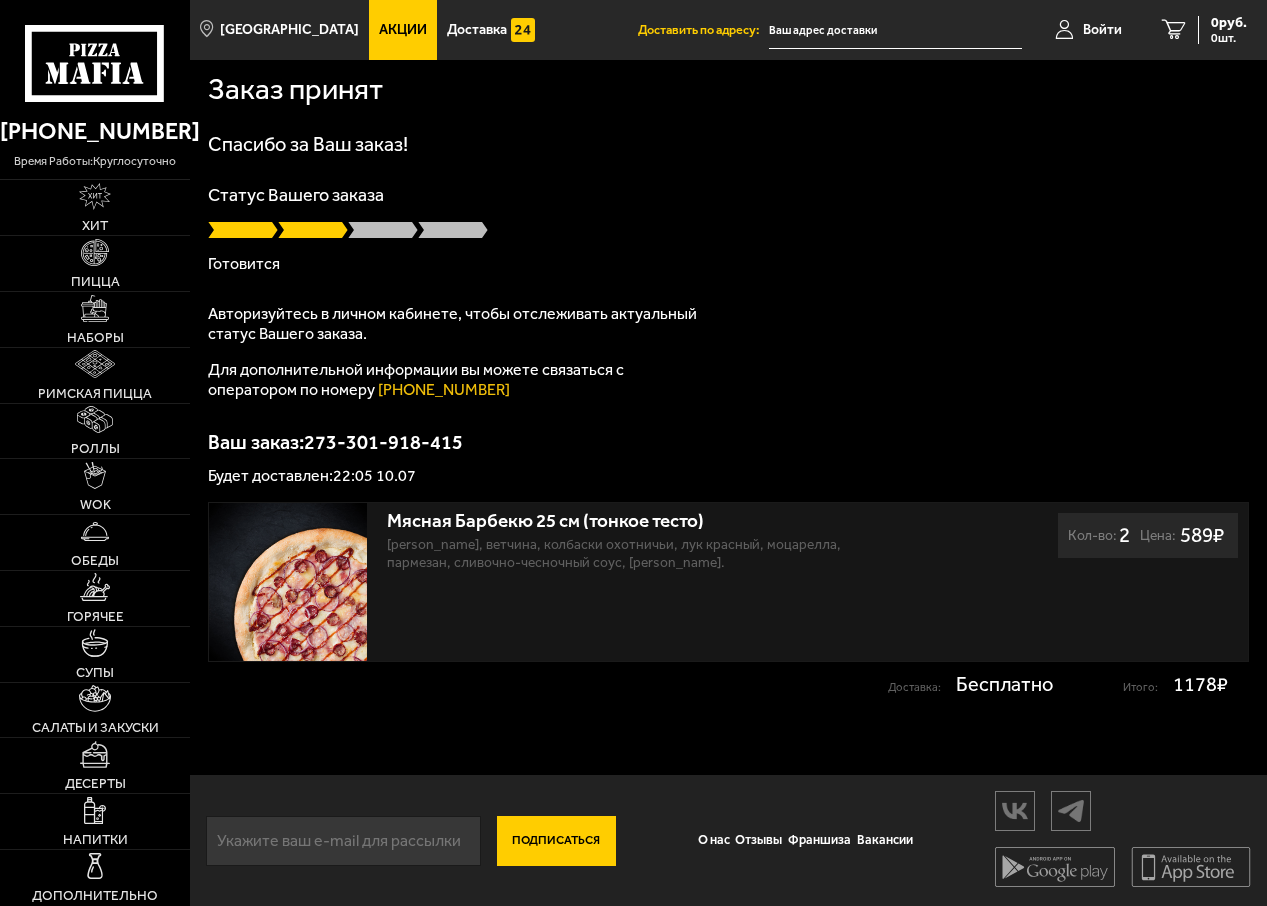 scroll, scrollTop: 0, scrollLeft: 0, axis: both 